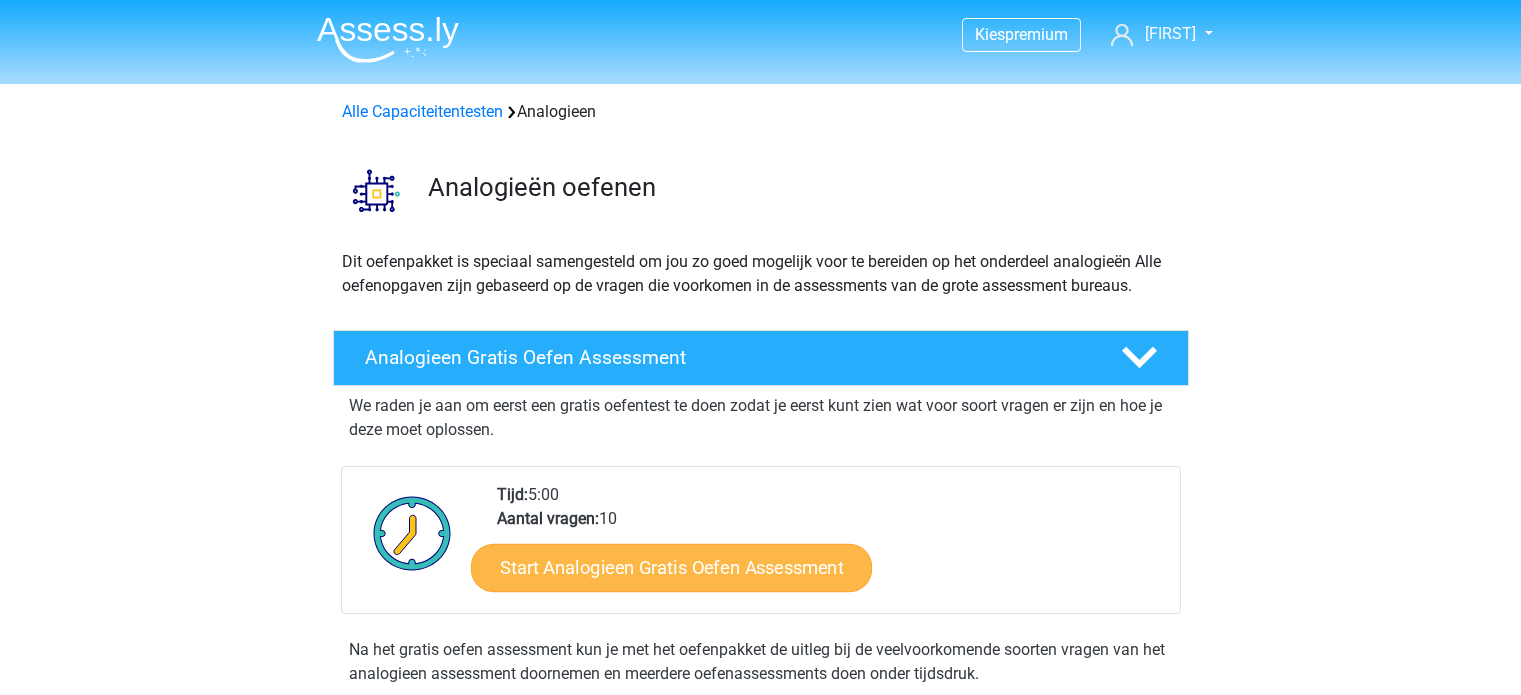 scroll, scrollTop: 0, scrollLeft: 0, axis: both 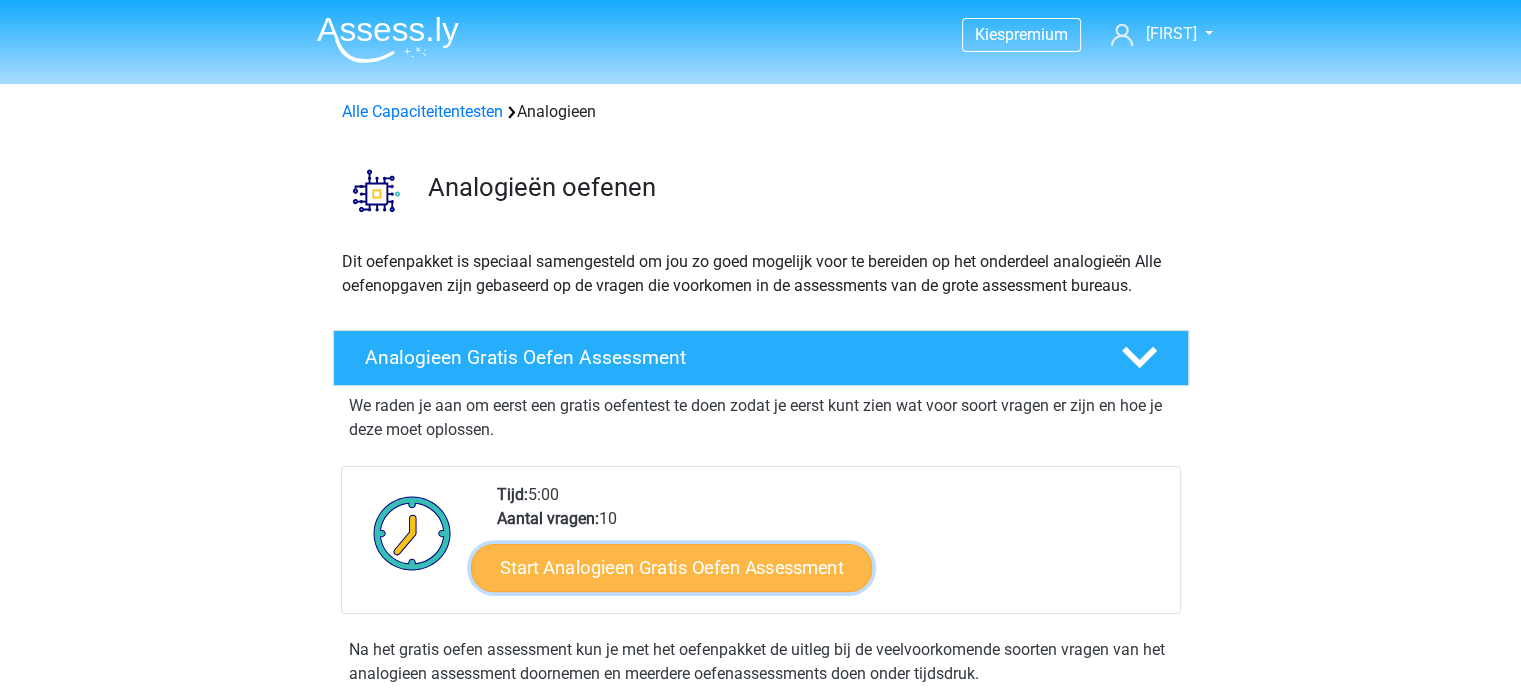 click on "Start Analogieen
Gratis Oefen Assessment" at bounding box center [671, 567] 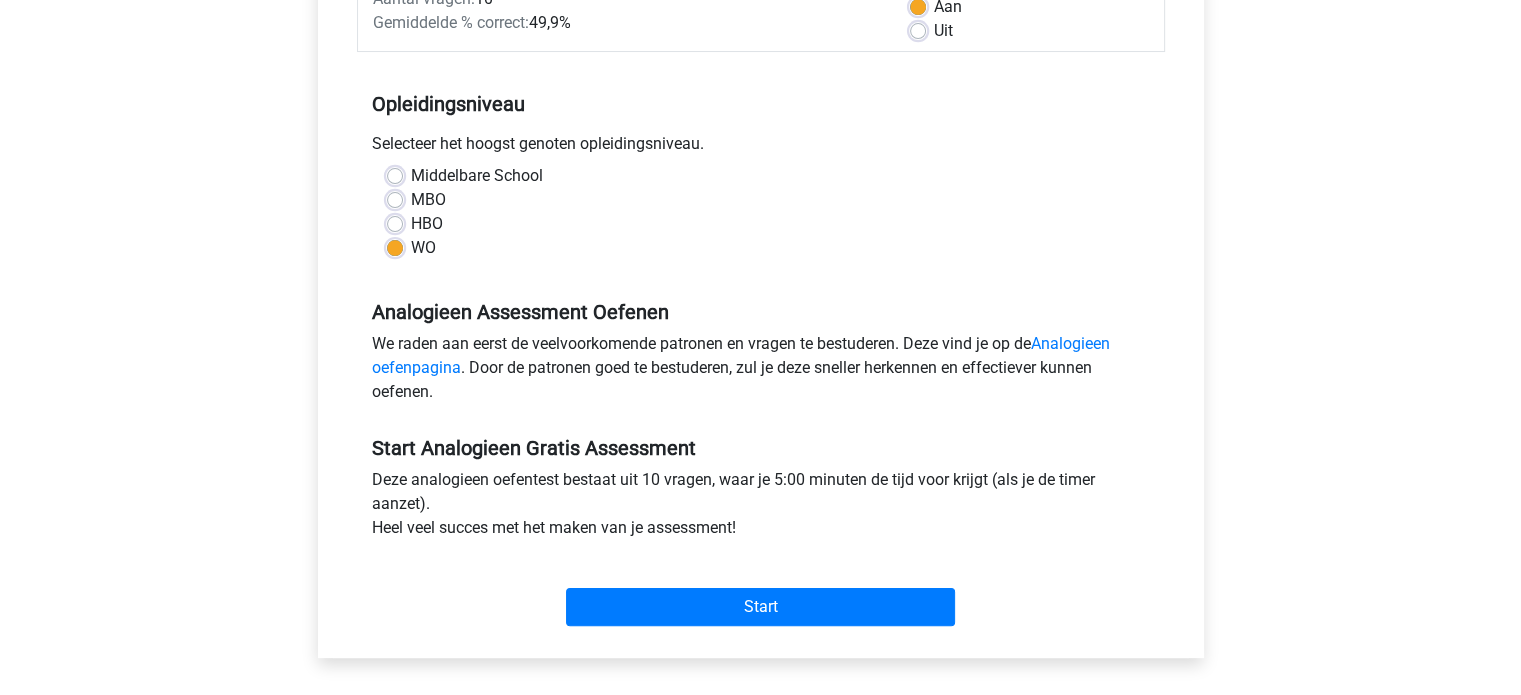 scroll, scrollTop: 400, scrollLeft: 0, axis: vertical 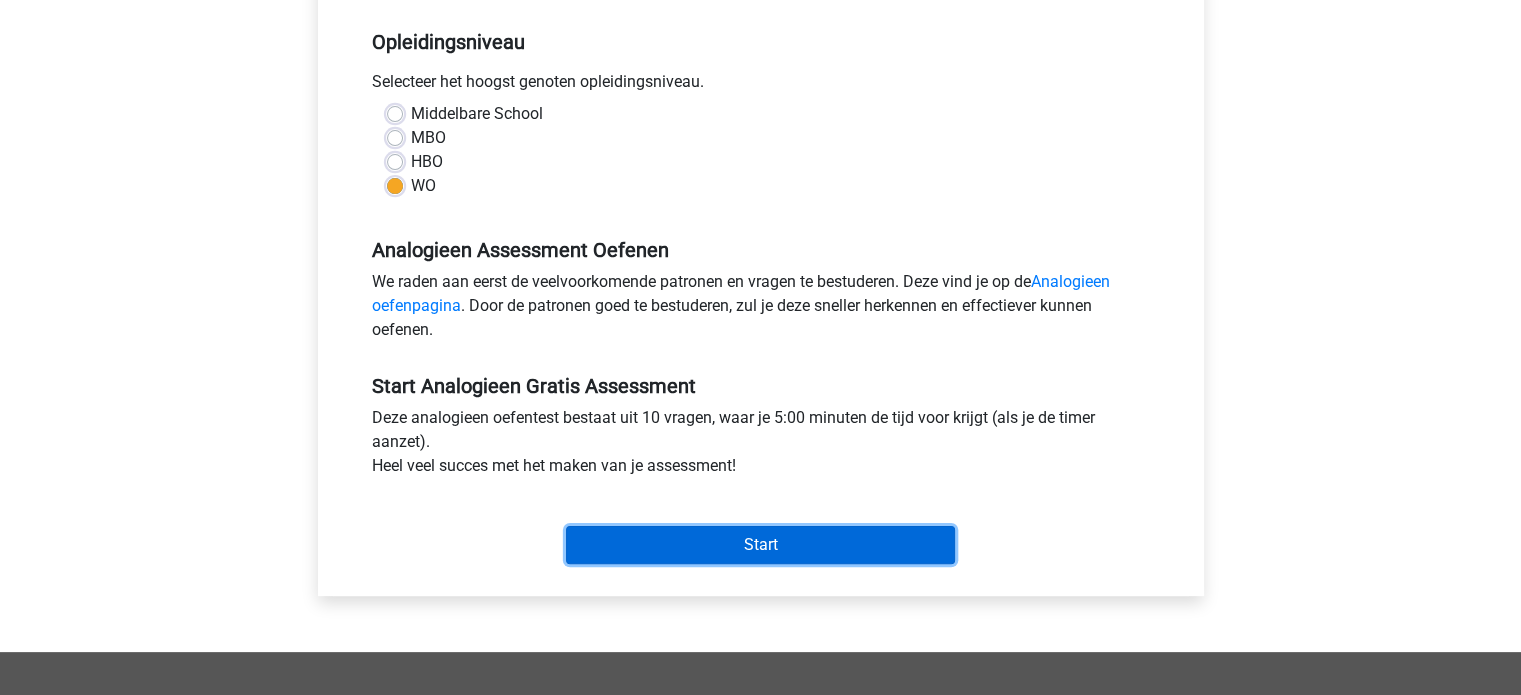 click on "Start" at bounding box center [760, 545] 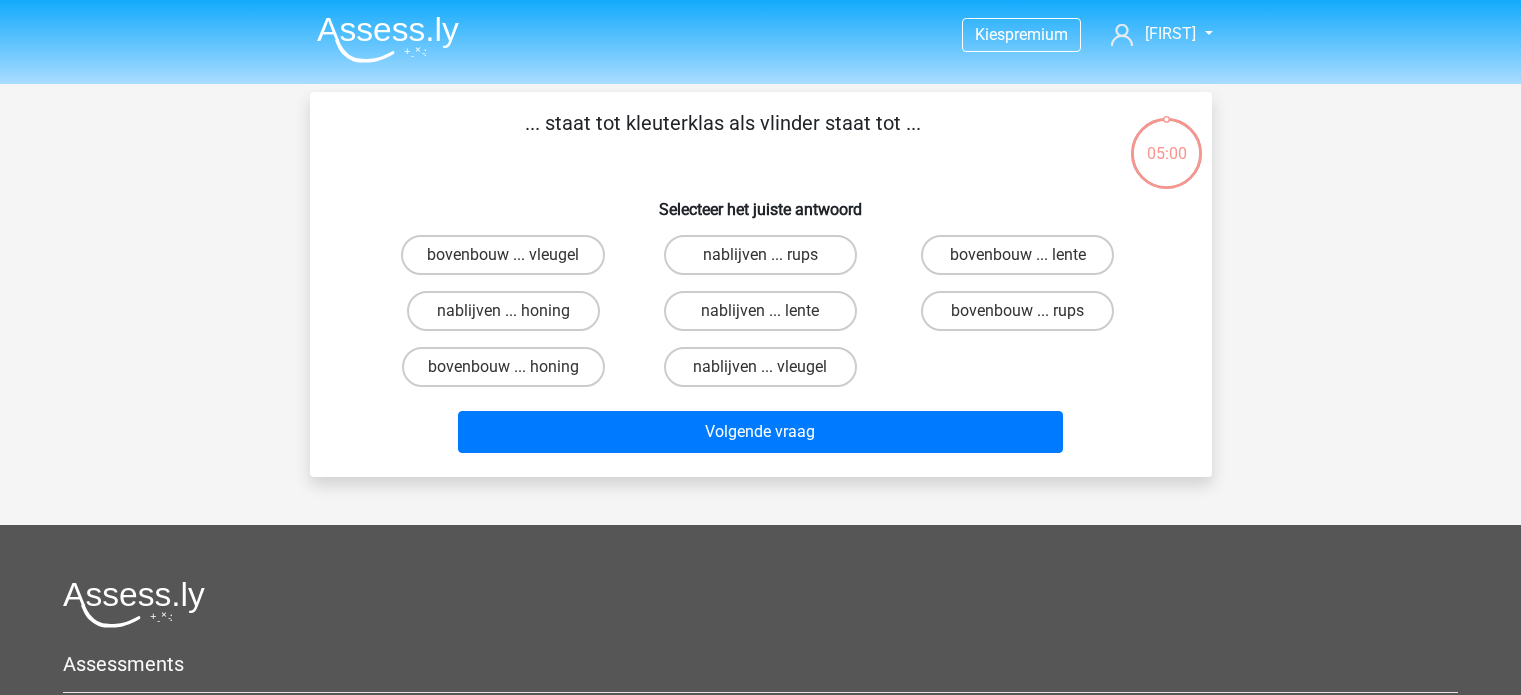 scroll, scrollTop: 0, scrollLeft: 0, axis: both 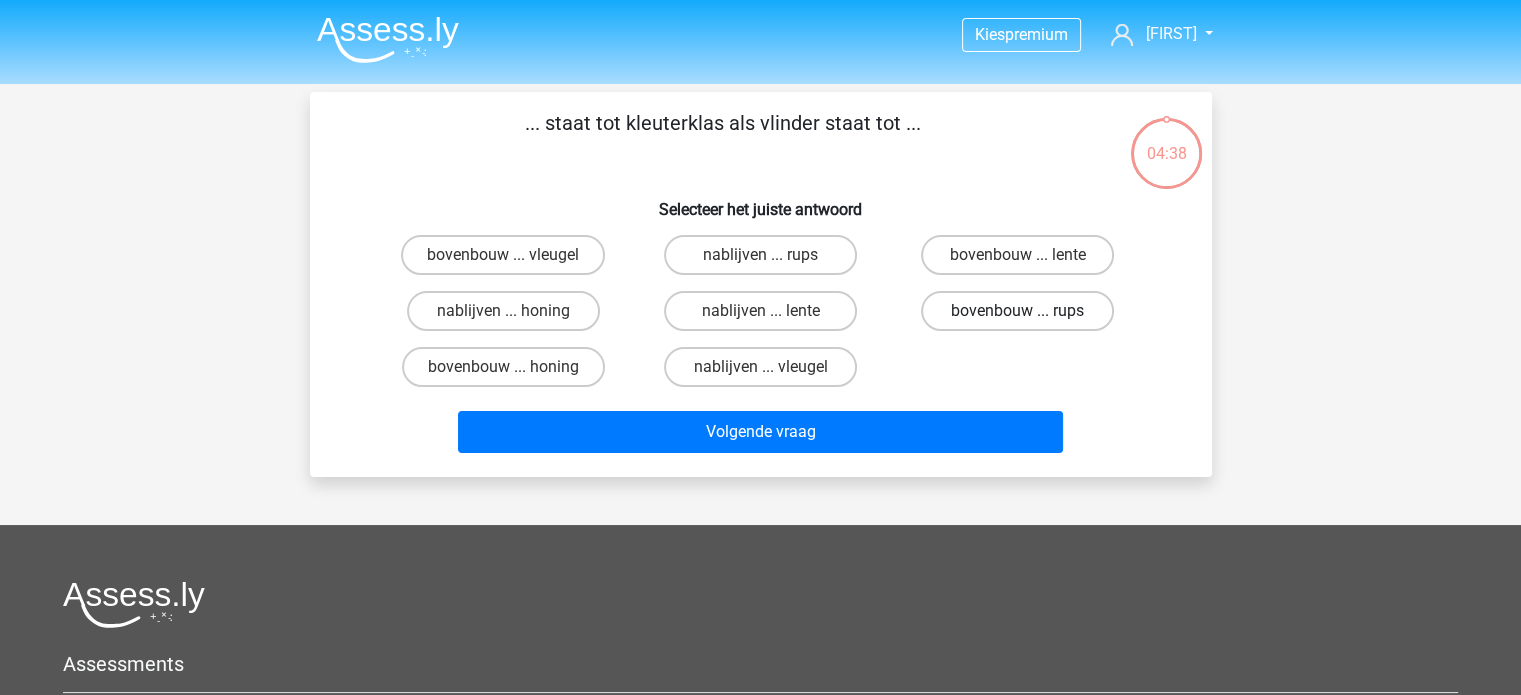 click on "bovenbouw ... rups" at bounding box center (1017, 311) 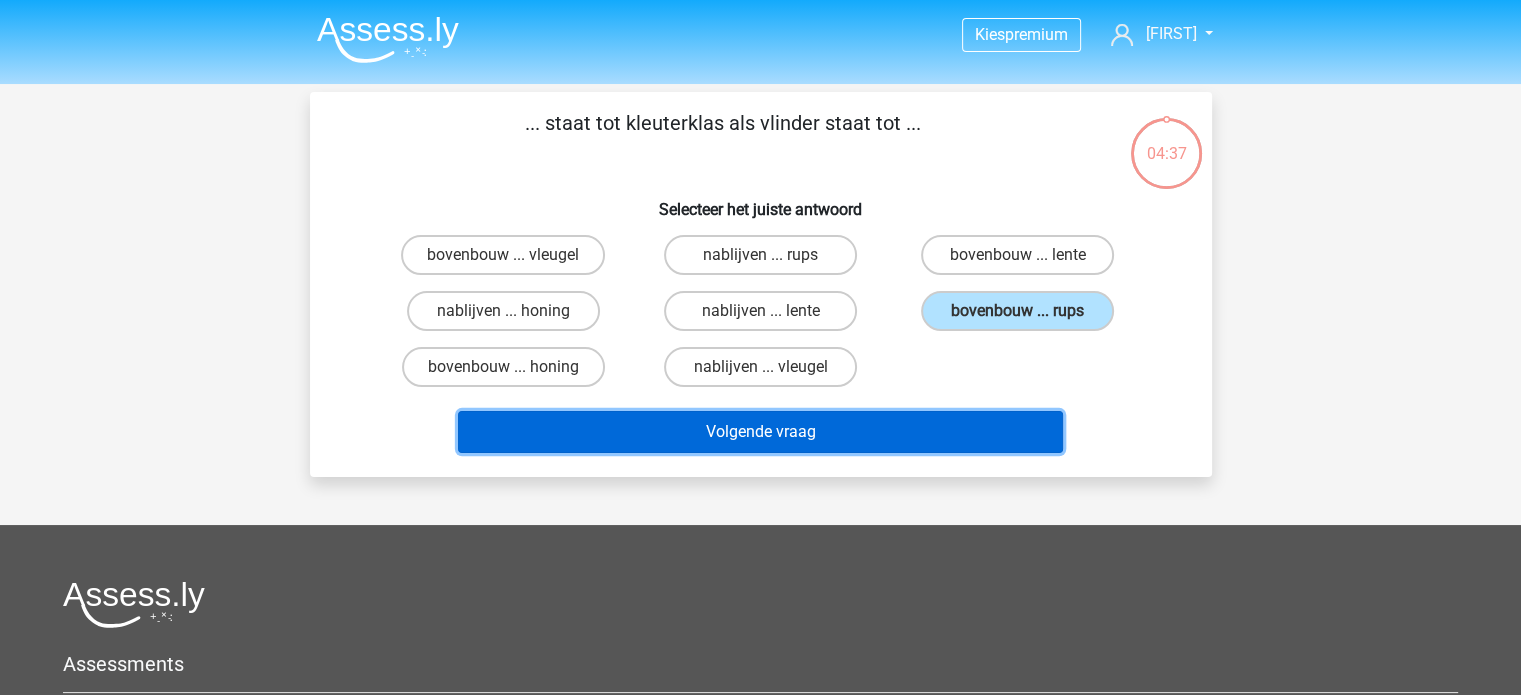 click on "Volgende vraag" at bounding box center (760, 432) 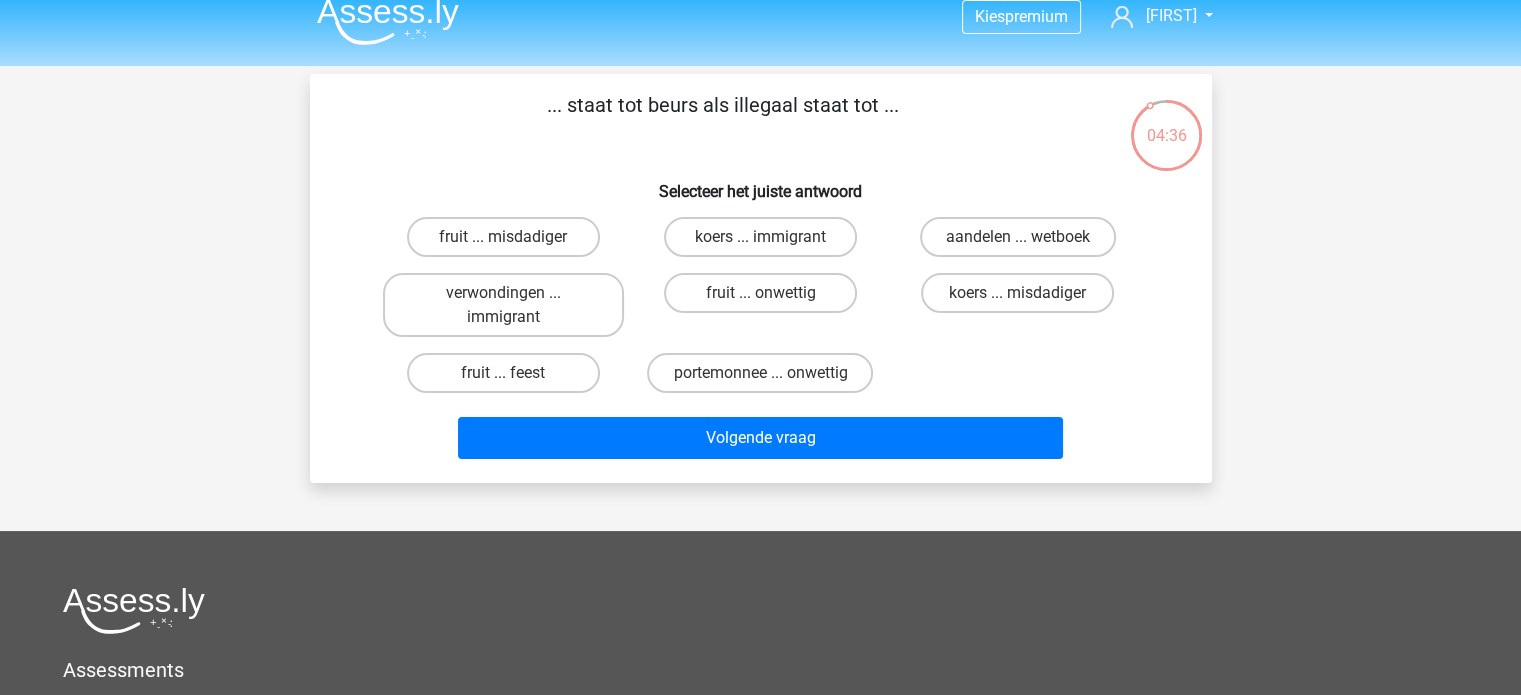 scroll, scrollTop: 0, scrollLeft: 0, axis: both 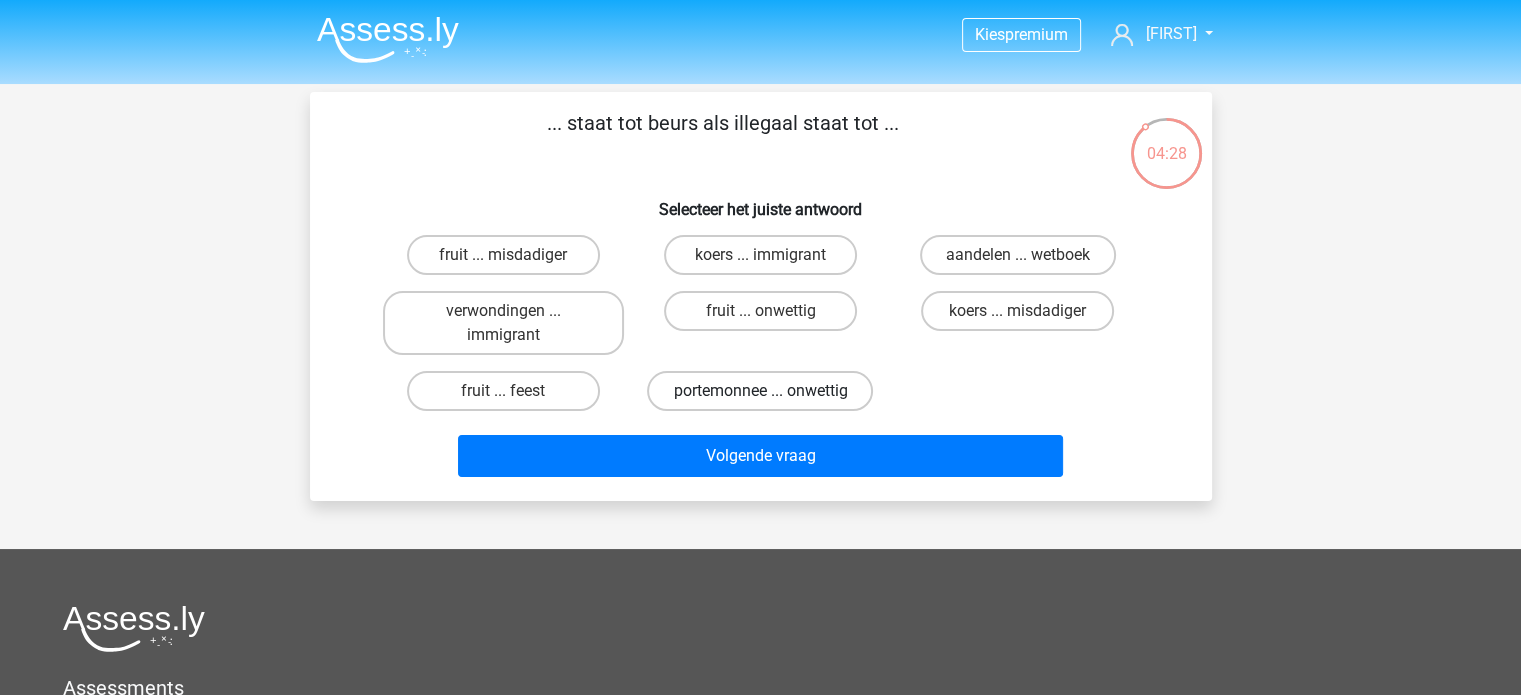 click on "portemonnee ... onwettig" at bounding box center (760, 391) 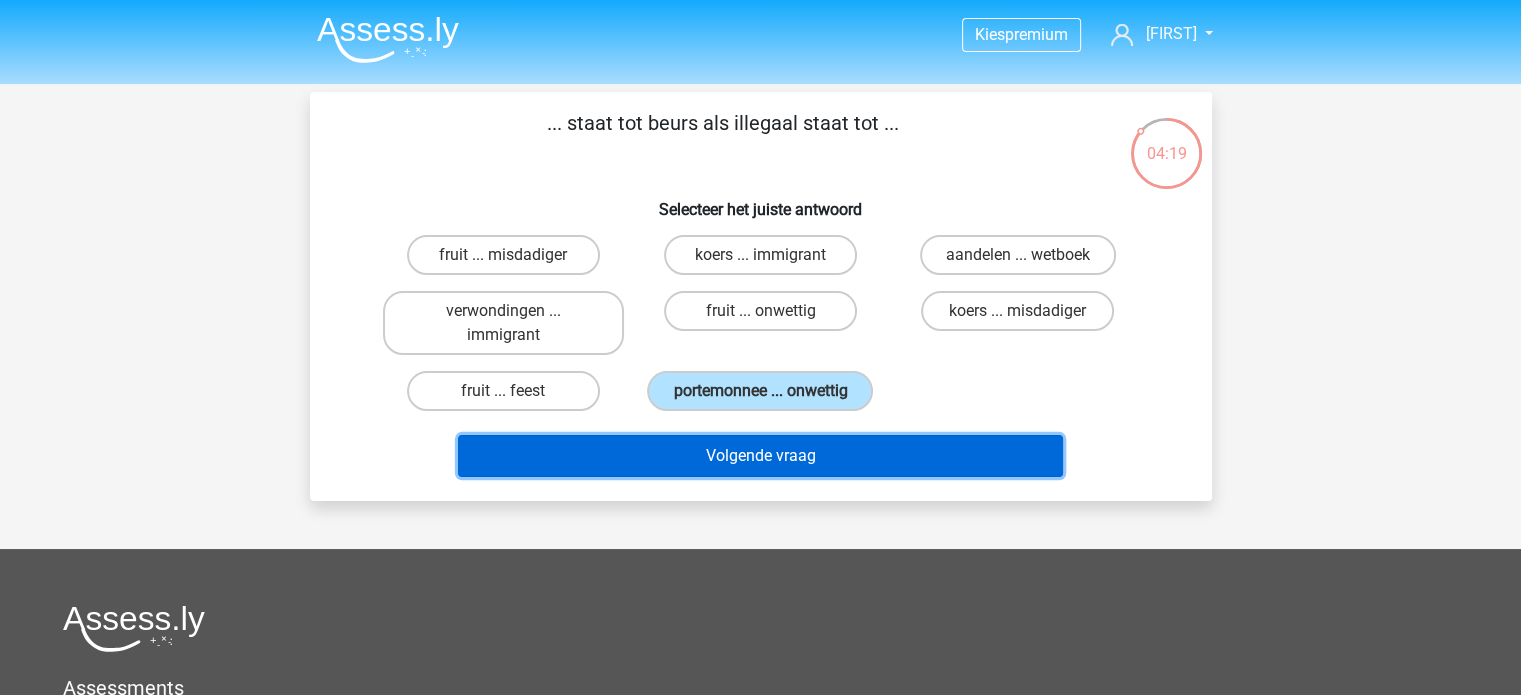 click on "Volgende vraag" at bounding box center [760, 456] 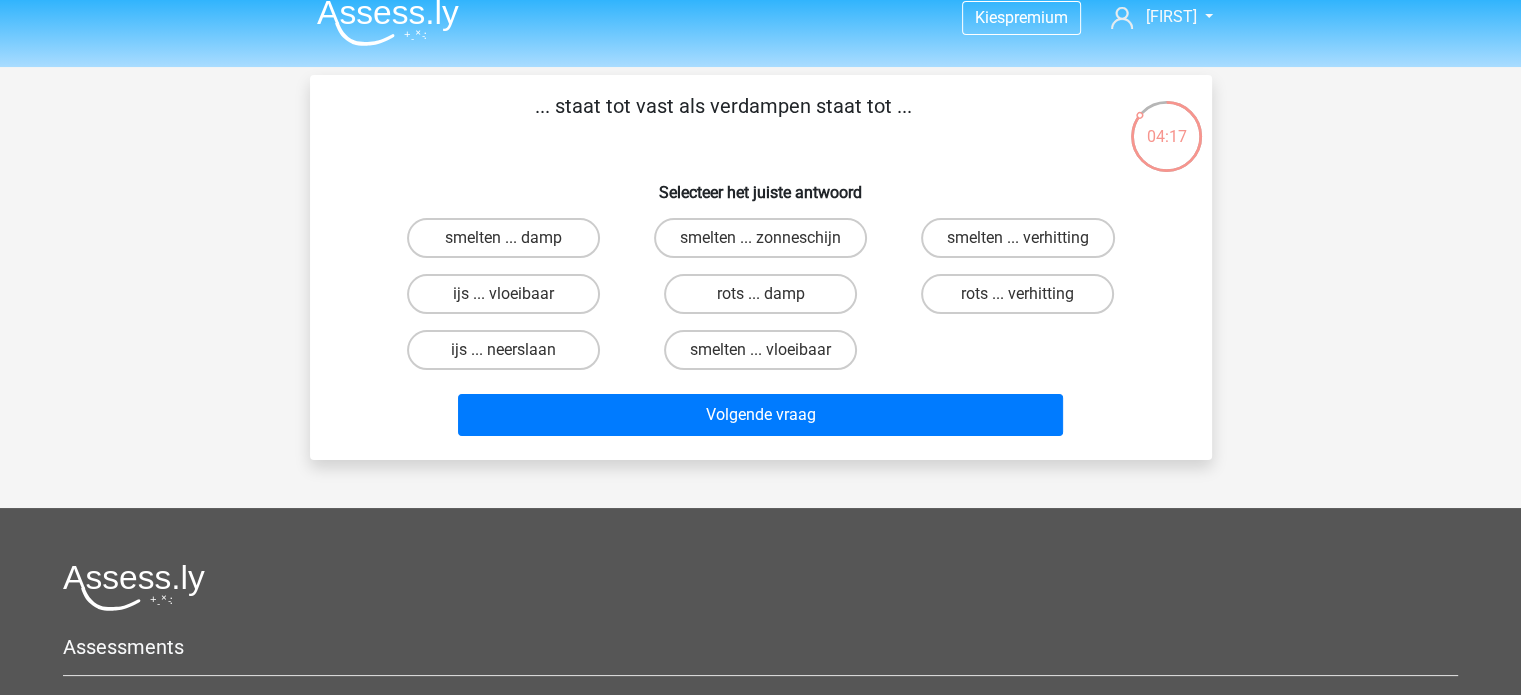 scroll, scrollTop: 0, scrollLeft: 0, axis: both 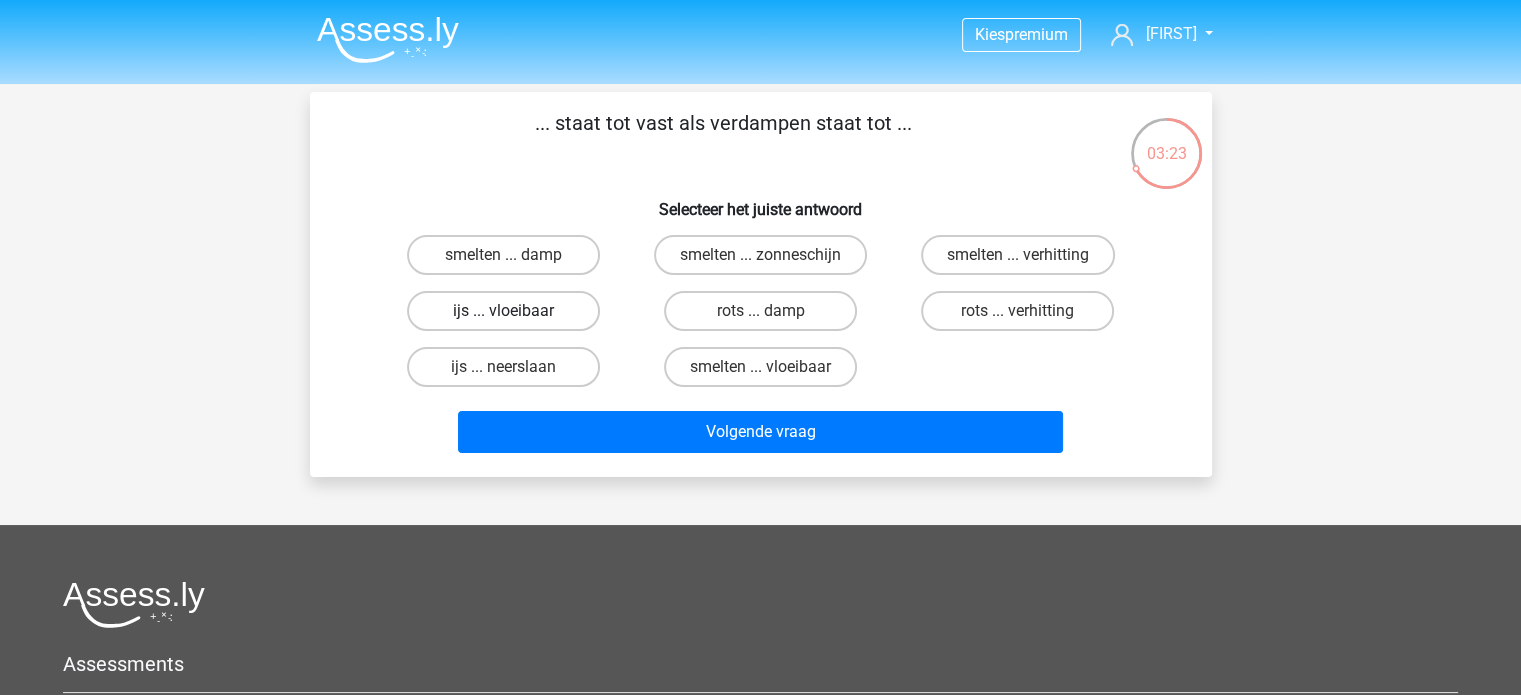 click on "ijs ... vloeibaar" at bounding box center [503, 311] 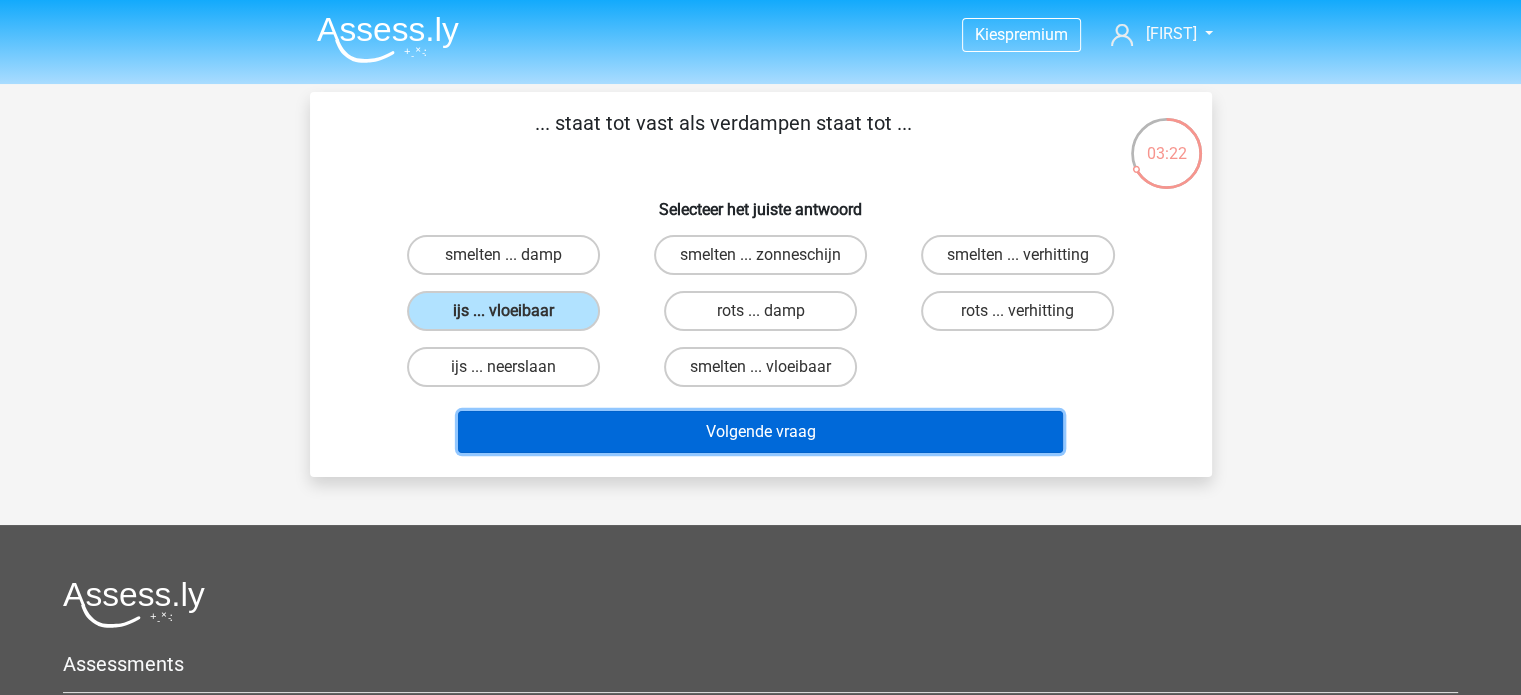 click on "Volgende vraag" at bounding box center [760, 432] 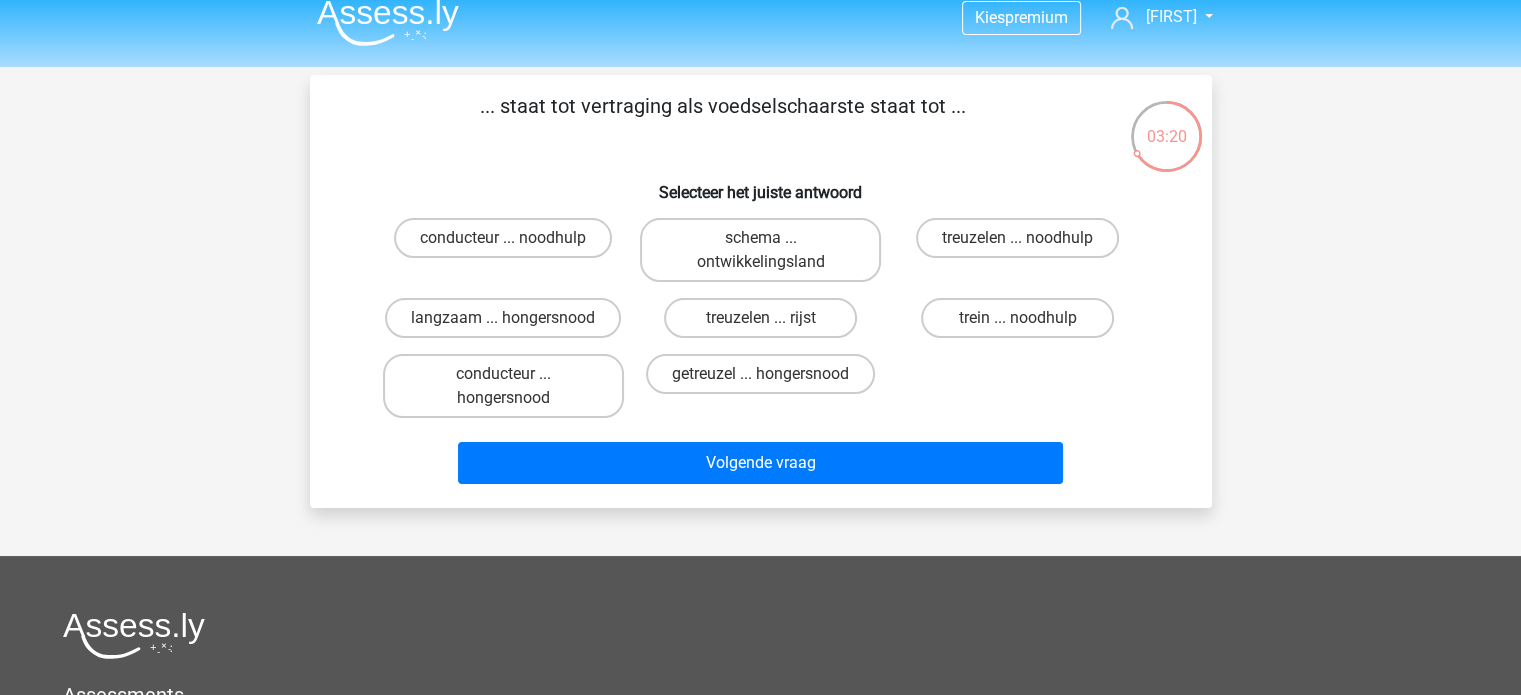 scroll, scrollTop: 0, scrollLeft: 0, axis: both 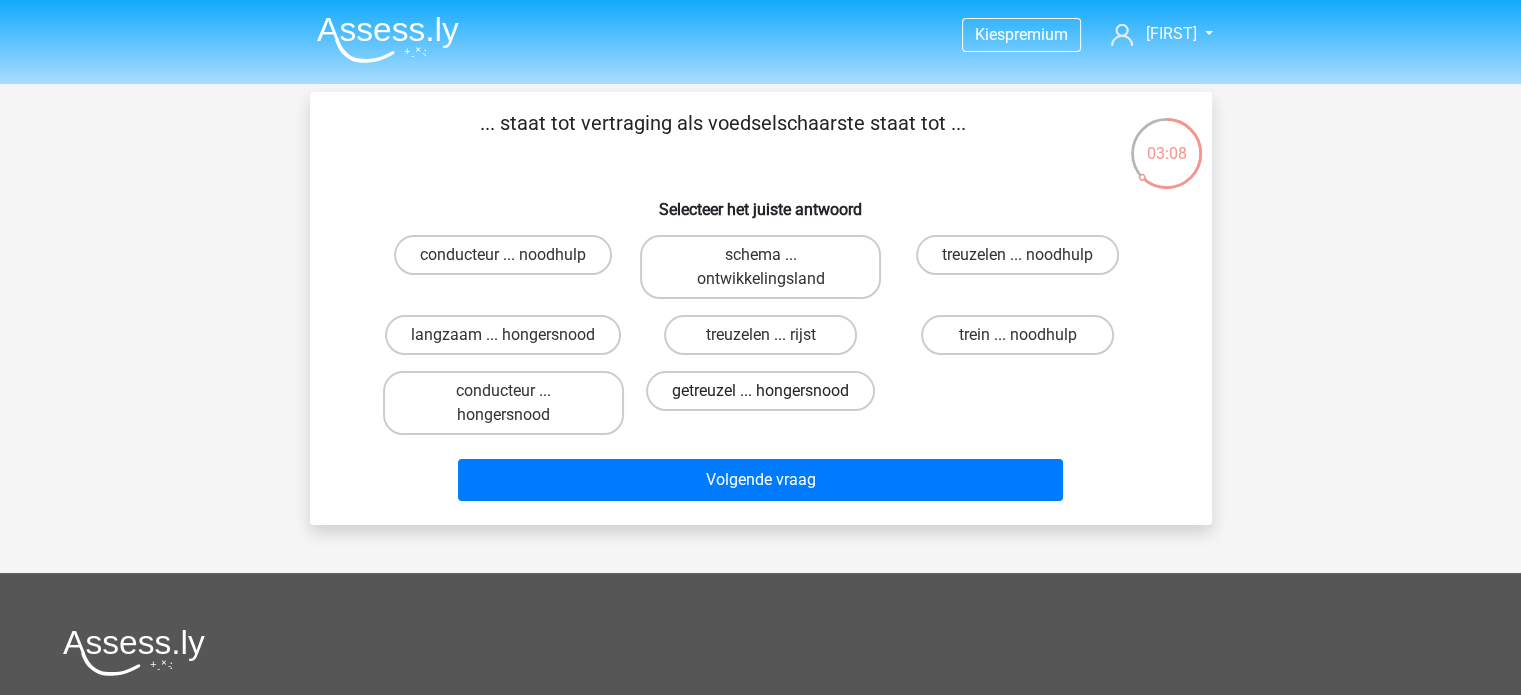 click on "getreuzel ... hongersnood" at bounding box center [760, 391] 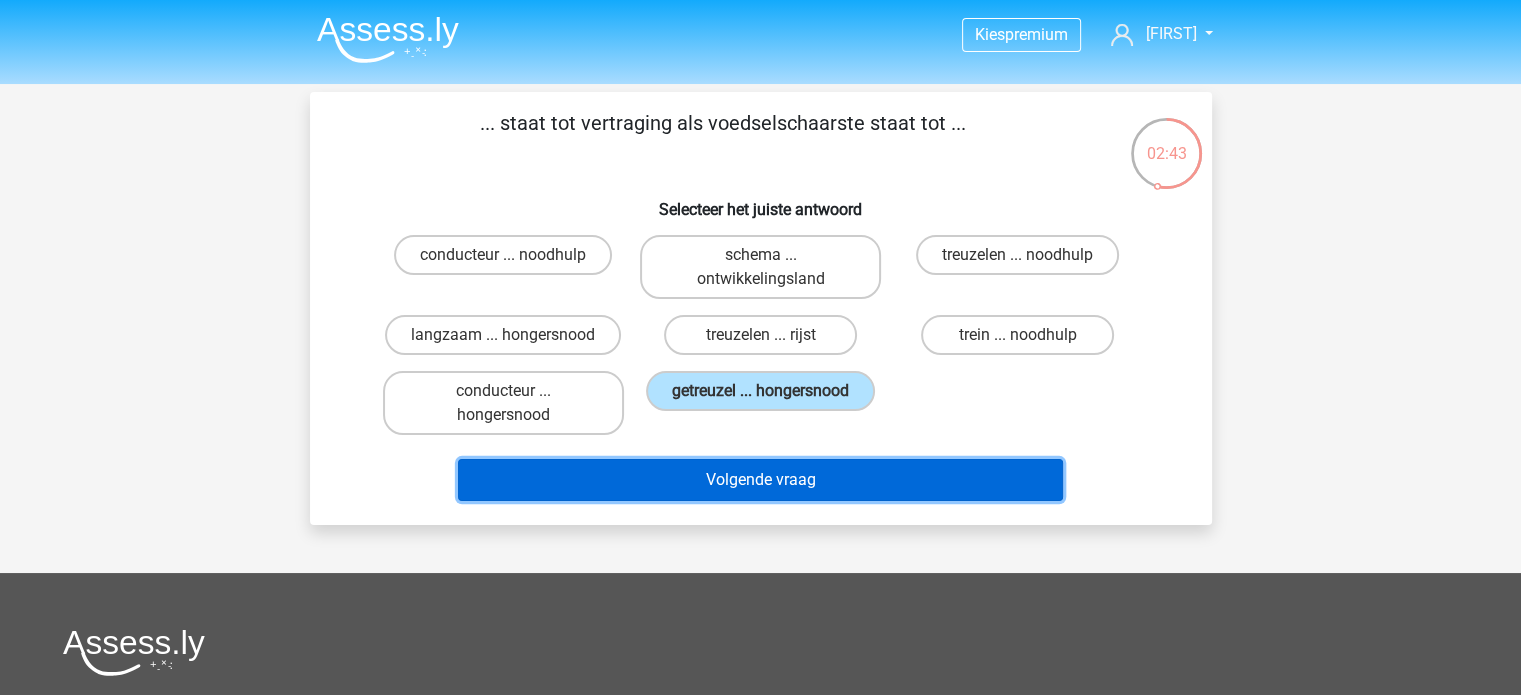 click on "Volgende vraag" at bounding box center [760, 480] 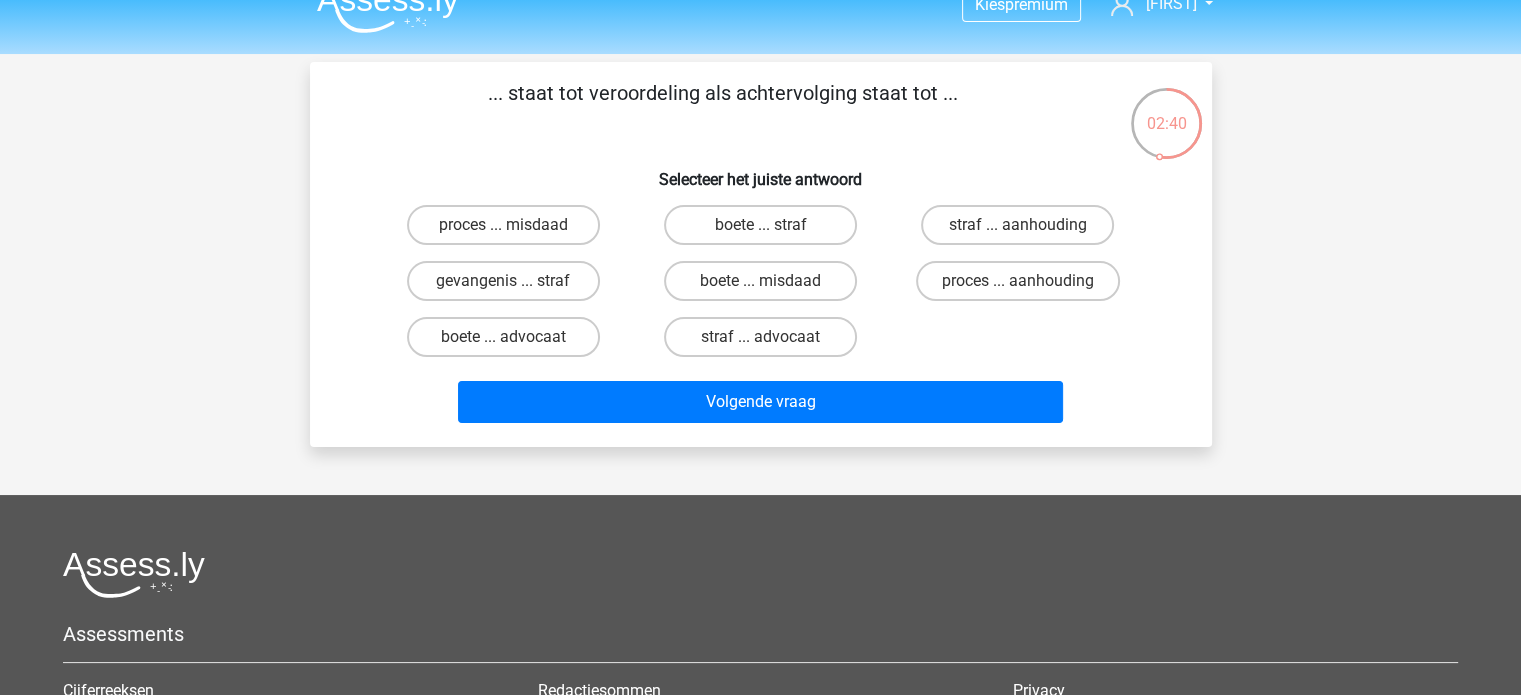scroll, scrollTop: 0, scrollLeft: 0, axis: both 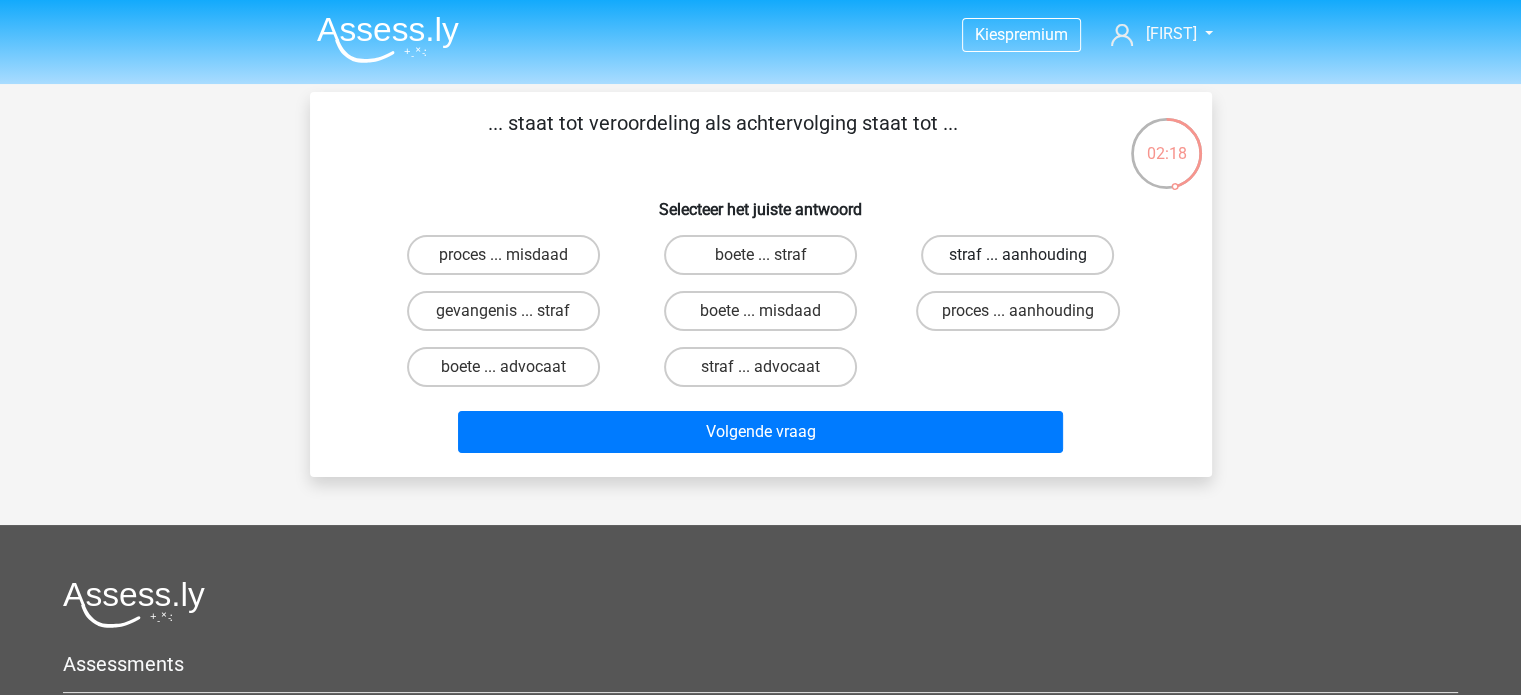 click on "straf ... aanhouding" at bounding box center (1017, 255) 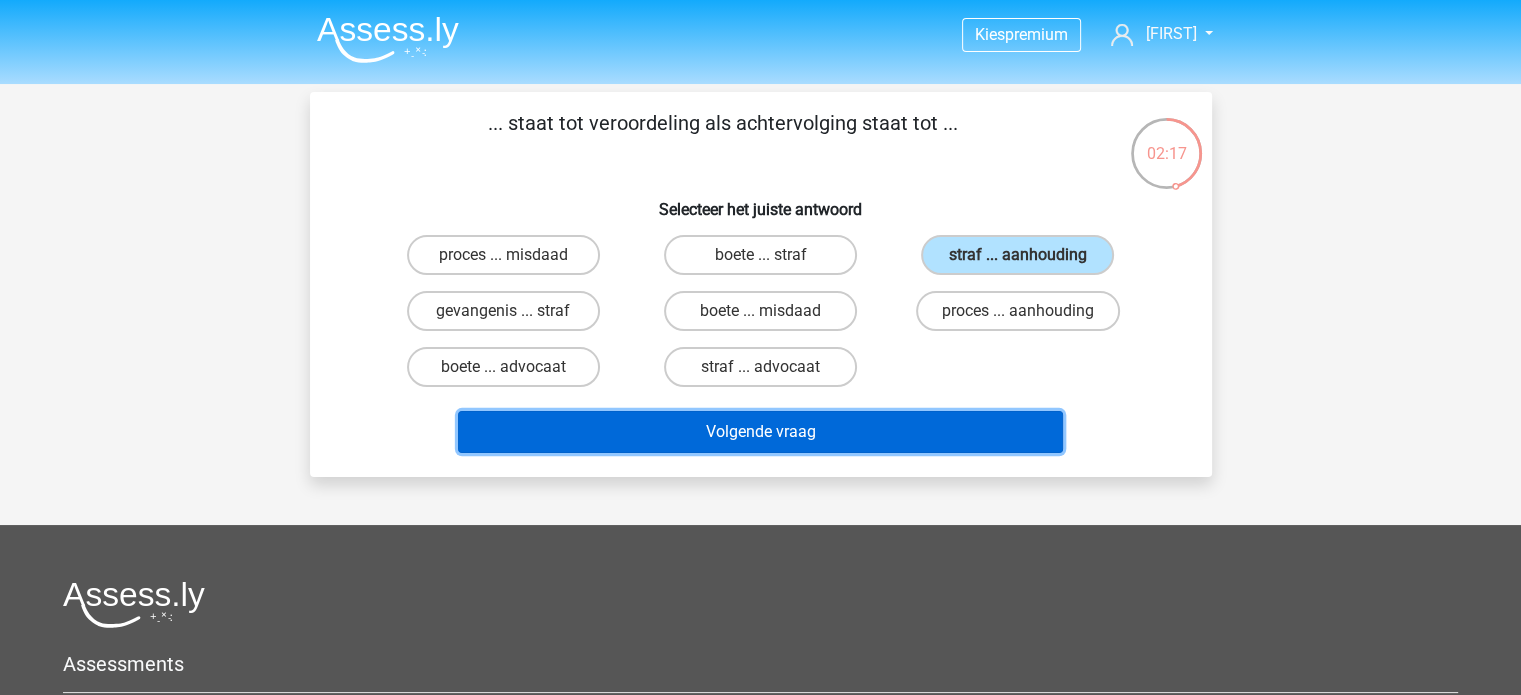 click on "Volgende vraag" at bounding box center [760, 432] 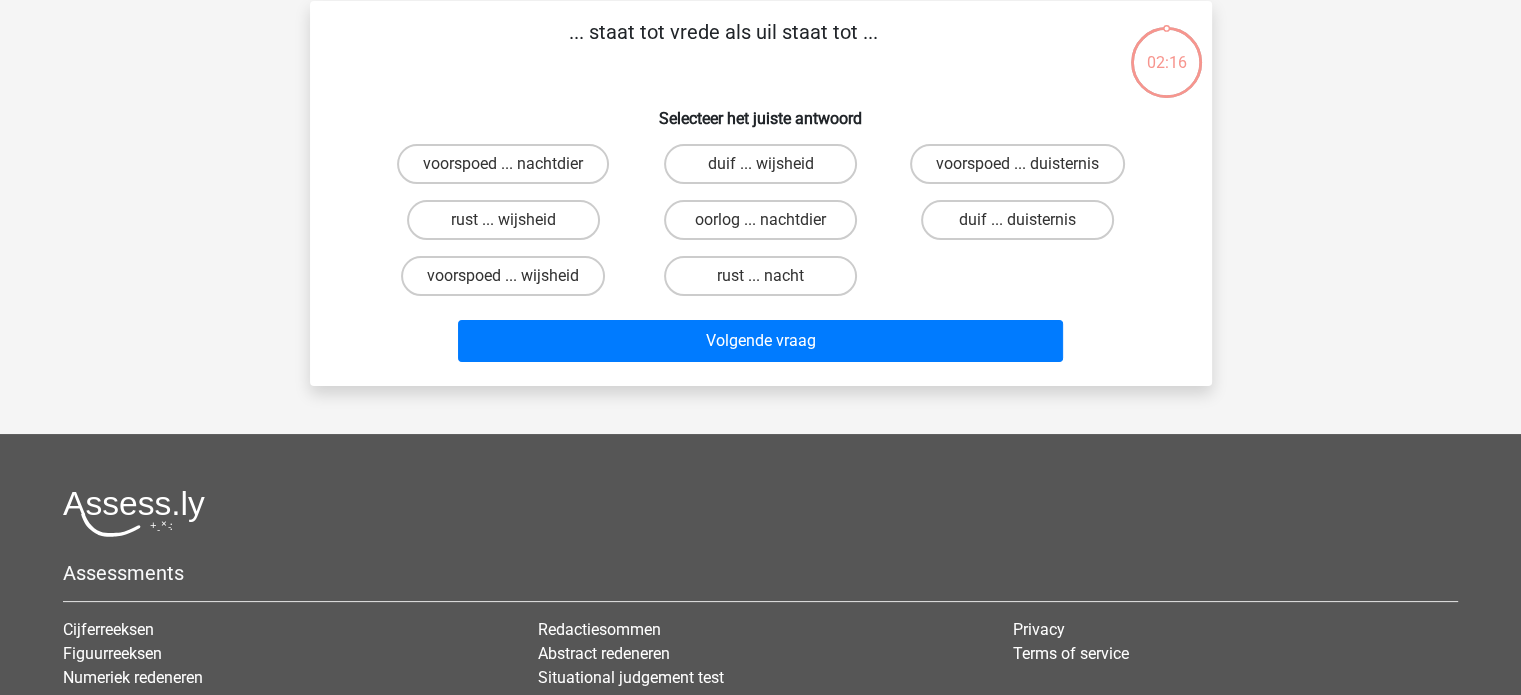 scroll, scrollTop: 92, scrollLeft: 0, axis: vertical 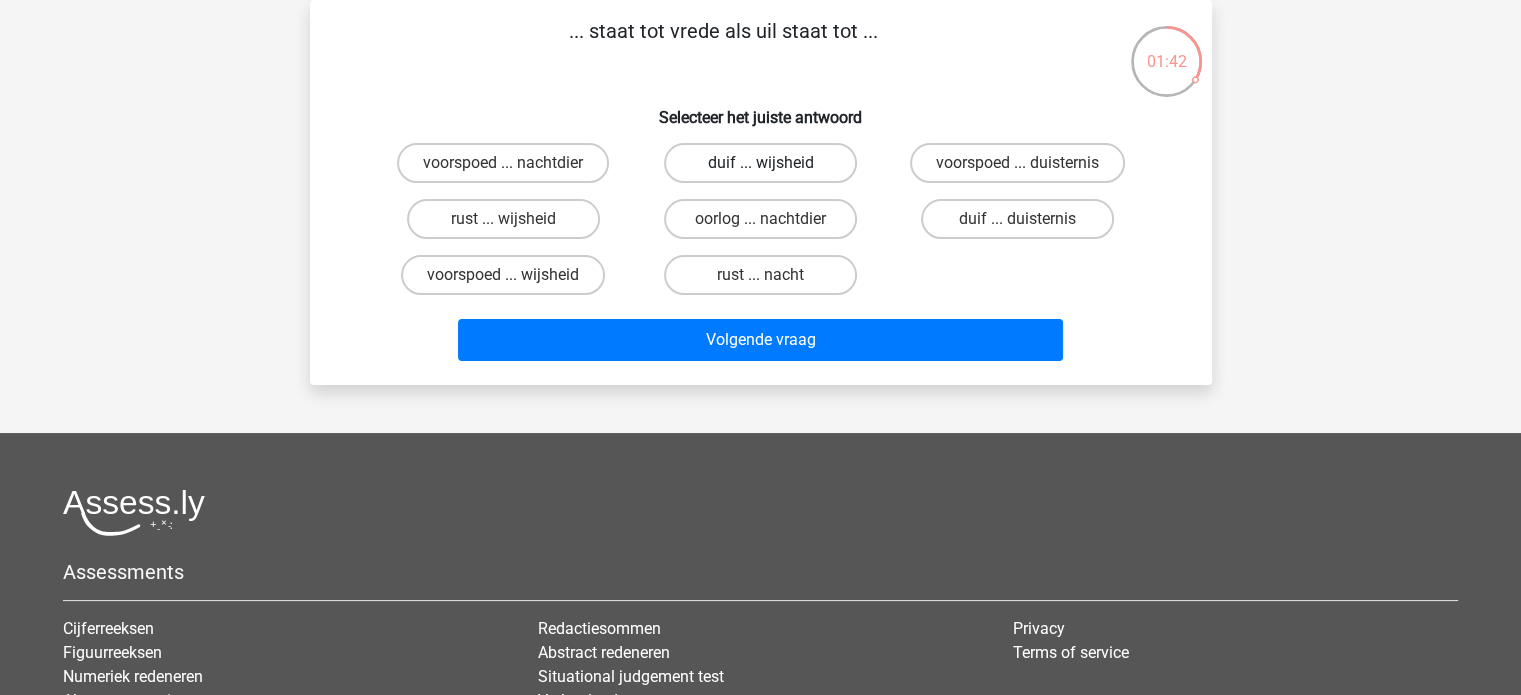 click on "duif ... wijsheid" at bounding box center [760, 163] 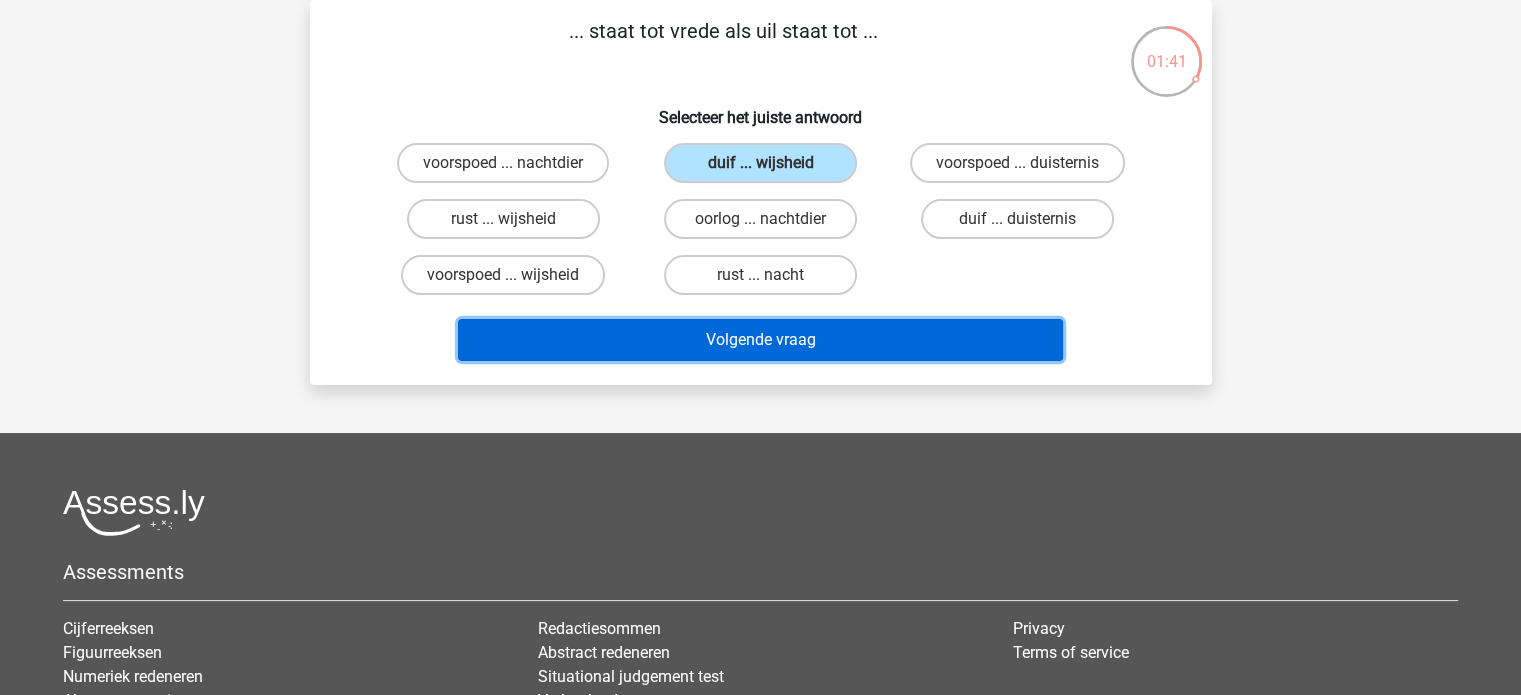 click on "Volgende vraag" at bounding box center (760, 340) 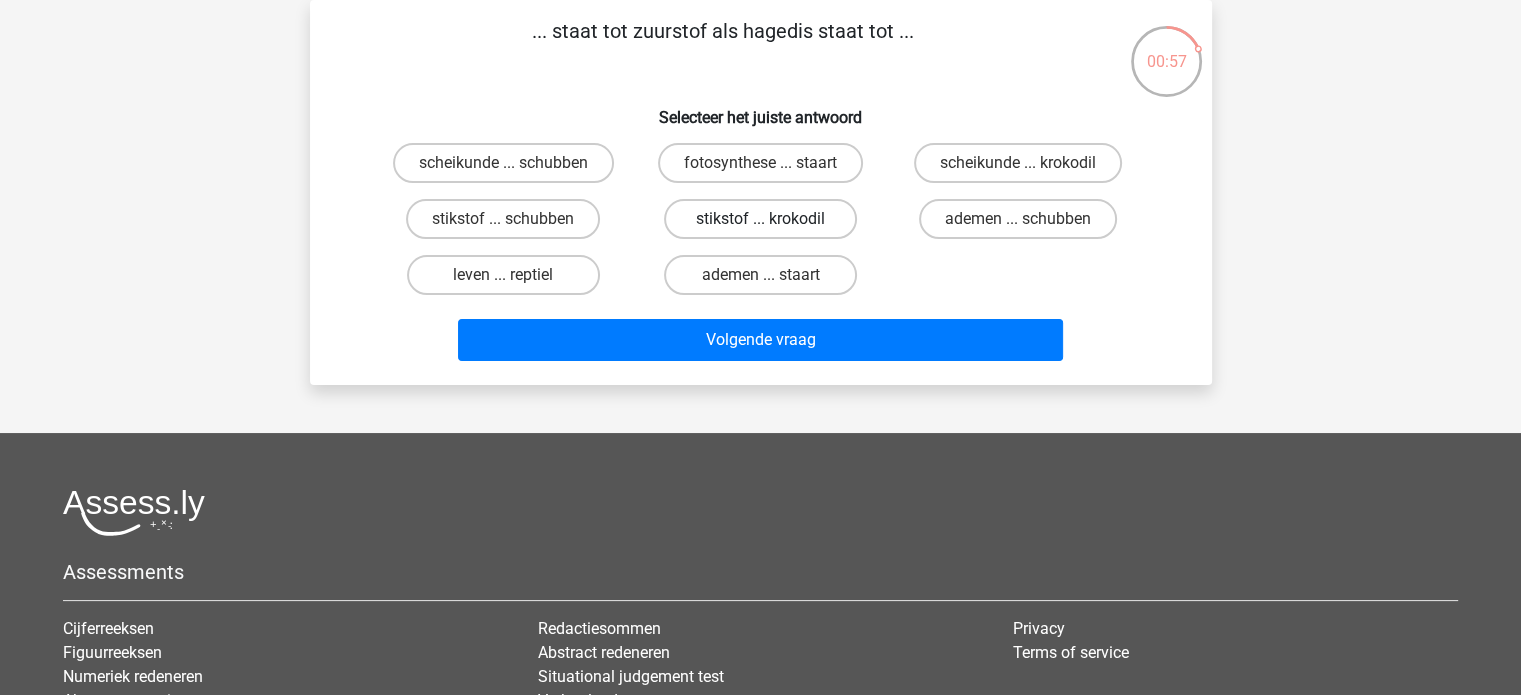 click on "stikstof ... krokodil" at bounding box center (760, 219) 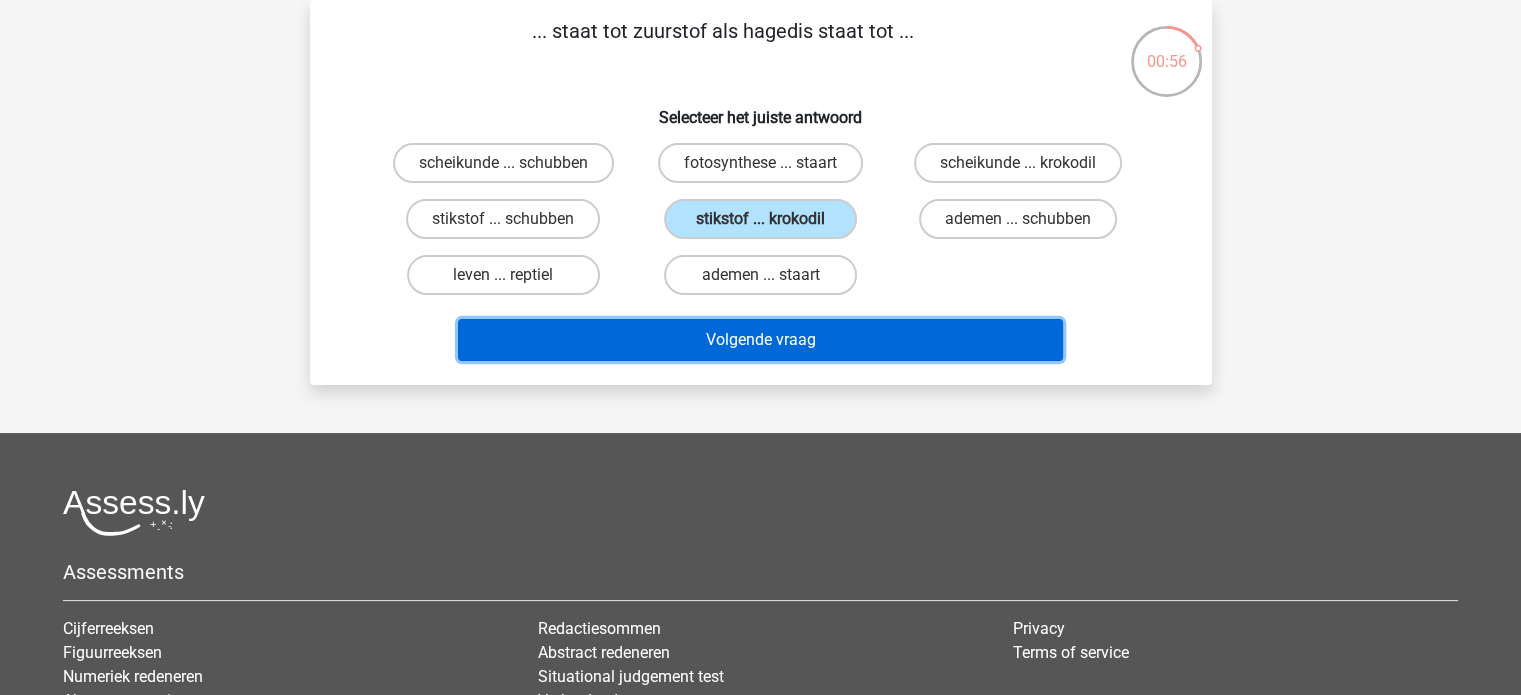 click on "Volgende vraag" at bounding box center (760, 340) 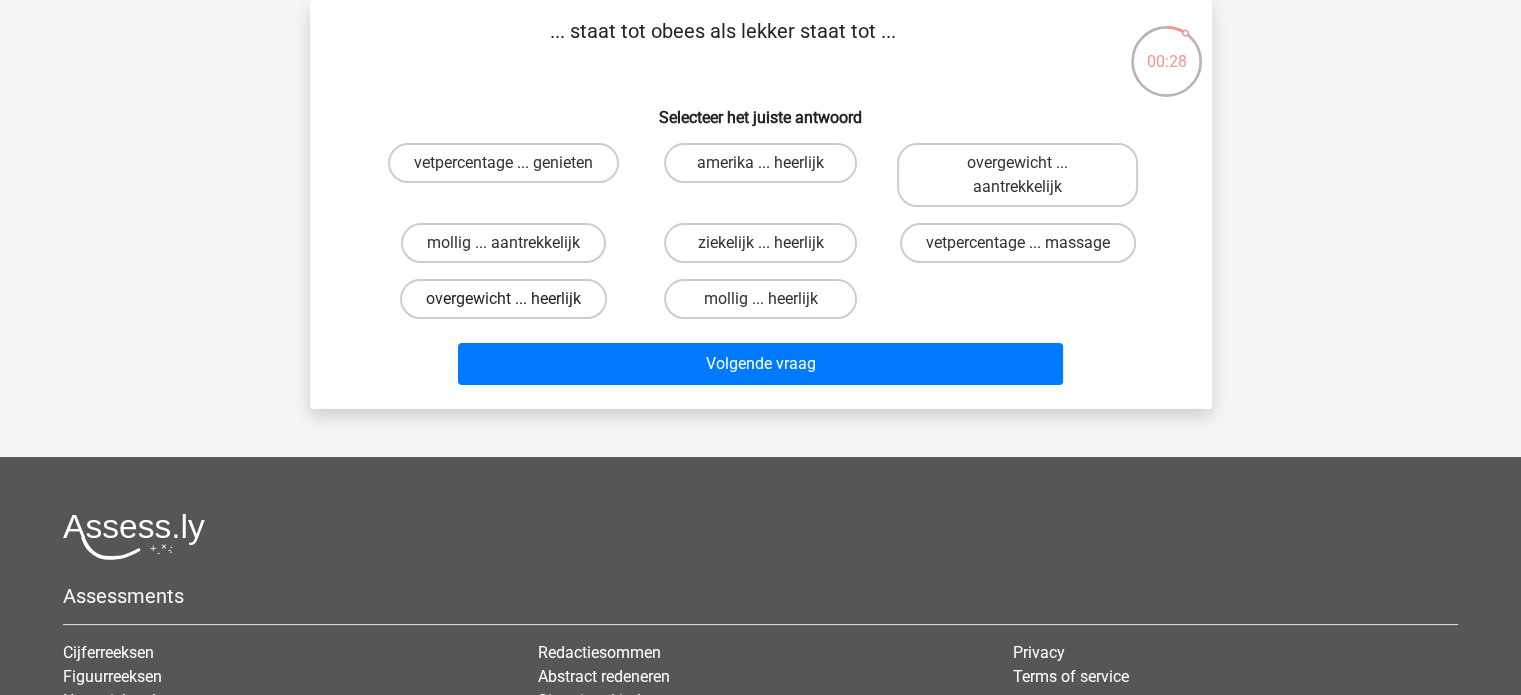 click on "overgewicht ... heerlijk" at bounding box center (503, 299) 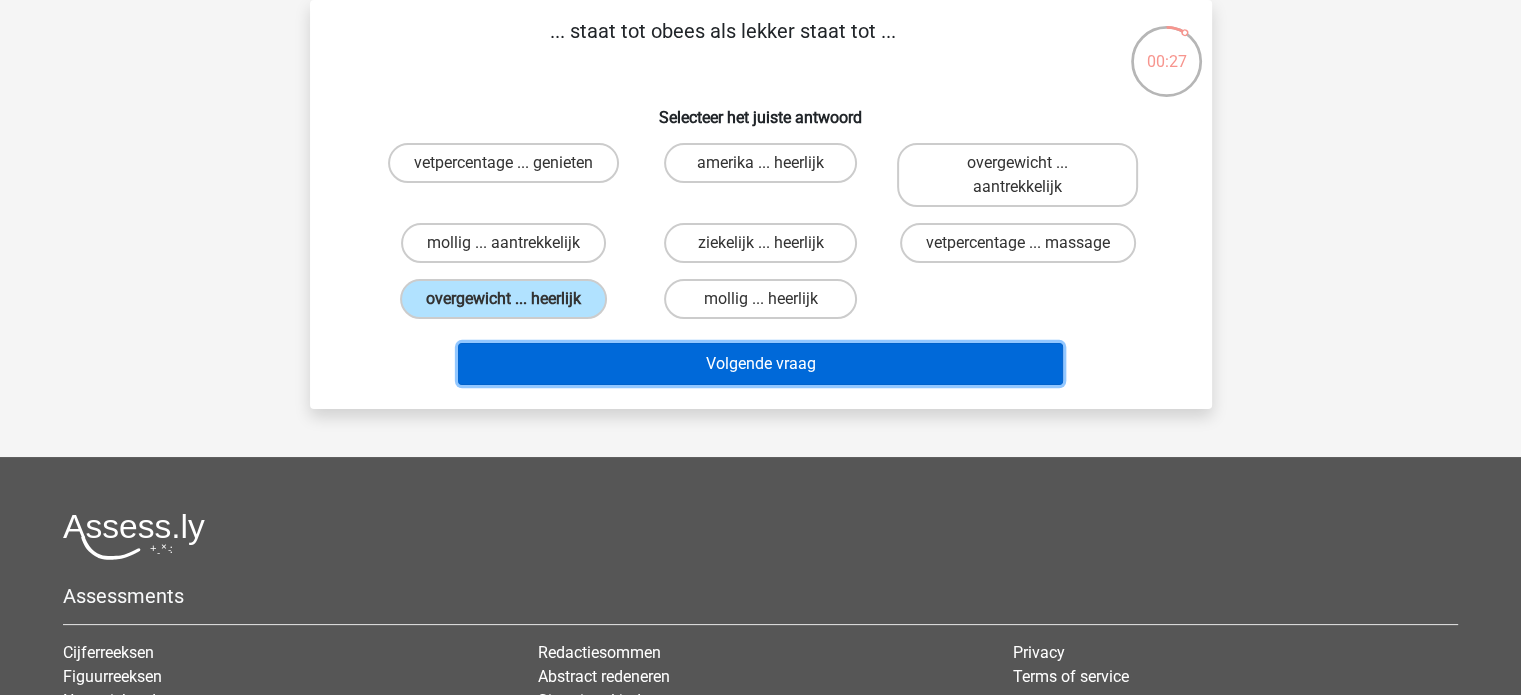 click on "Volgende vraag" at bounding box center (760, 364) 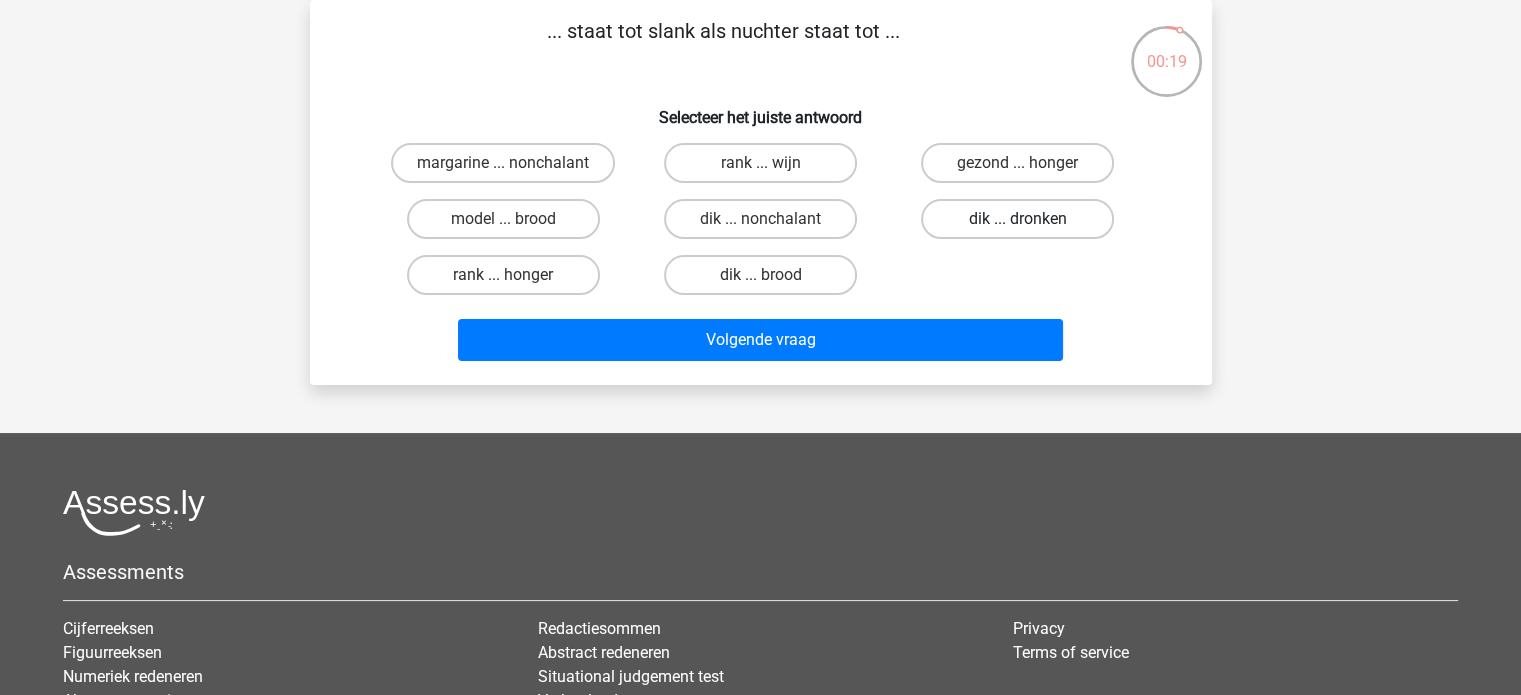 click on "dik ... dronken" at bounding box center (1017, 219) 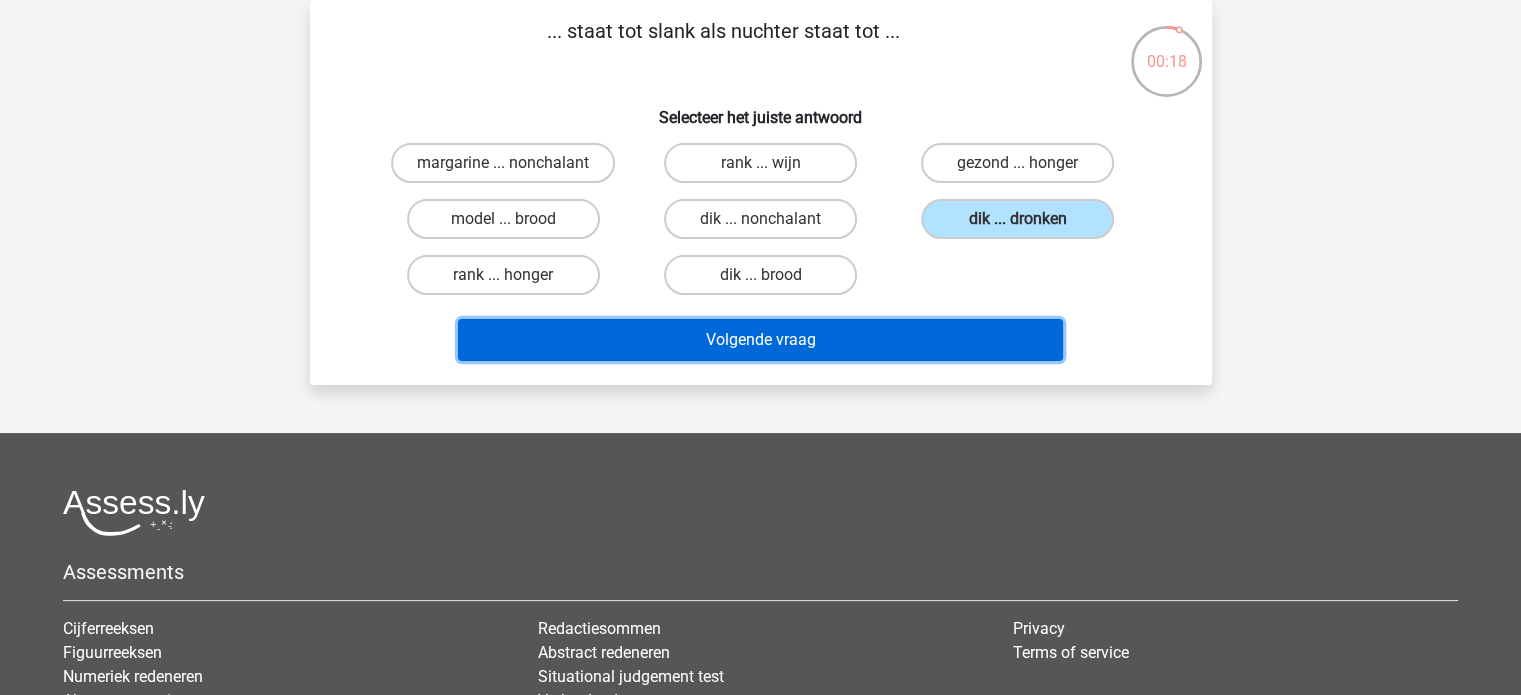 click on "Volgende vraag" at bounding box center (760, 340) 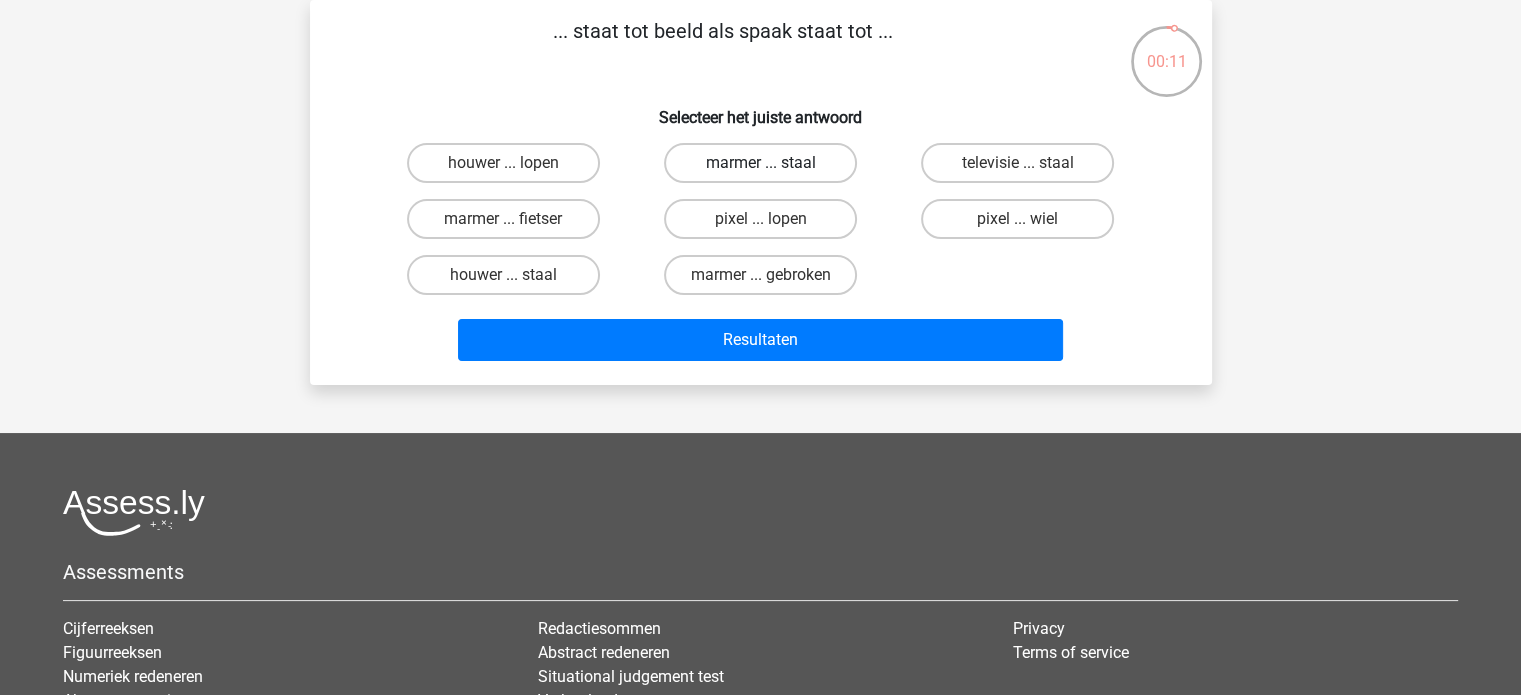 click on "marmer ... staal" at bounding box center (760, 163) 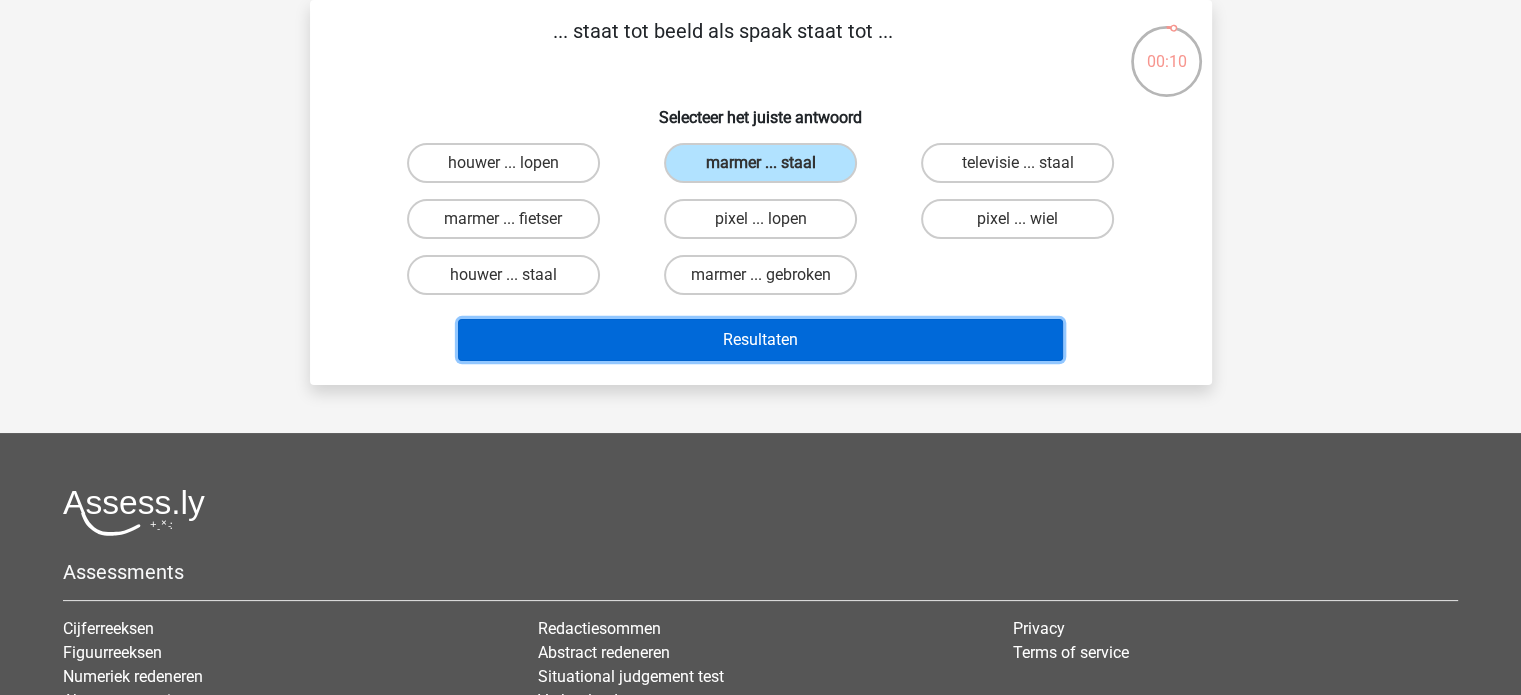 click on "Resultaten" at bounding box center [760, 340] 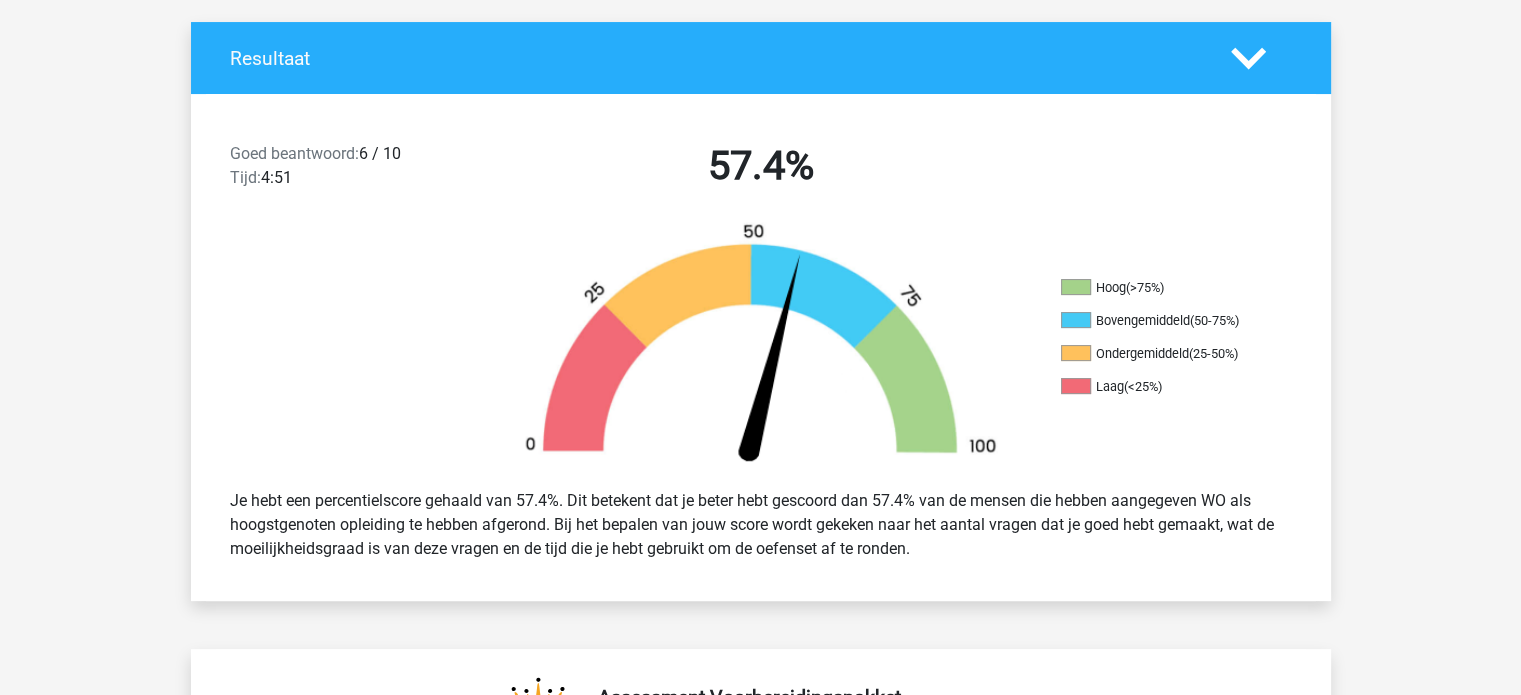 scroll, scrollTop: 400, scrollLeft: 0, axis: vertical 